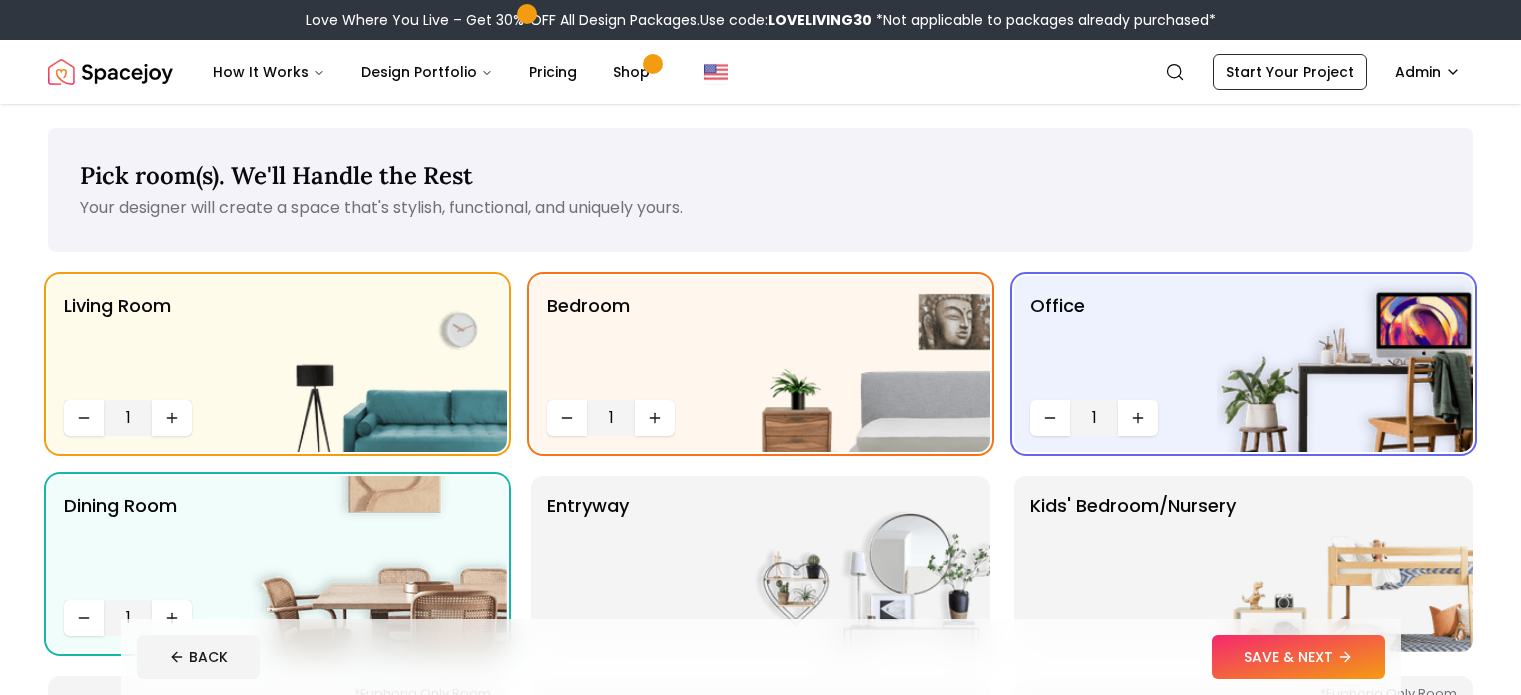 scroll, scrollTop: 0, scrollLeft: 0, axis: both 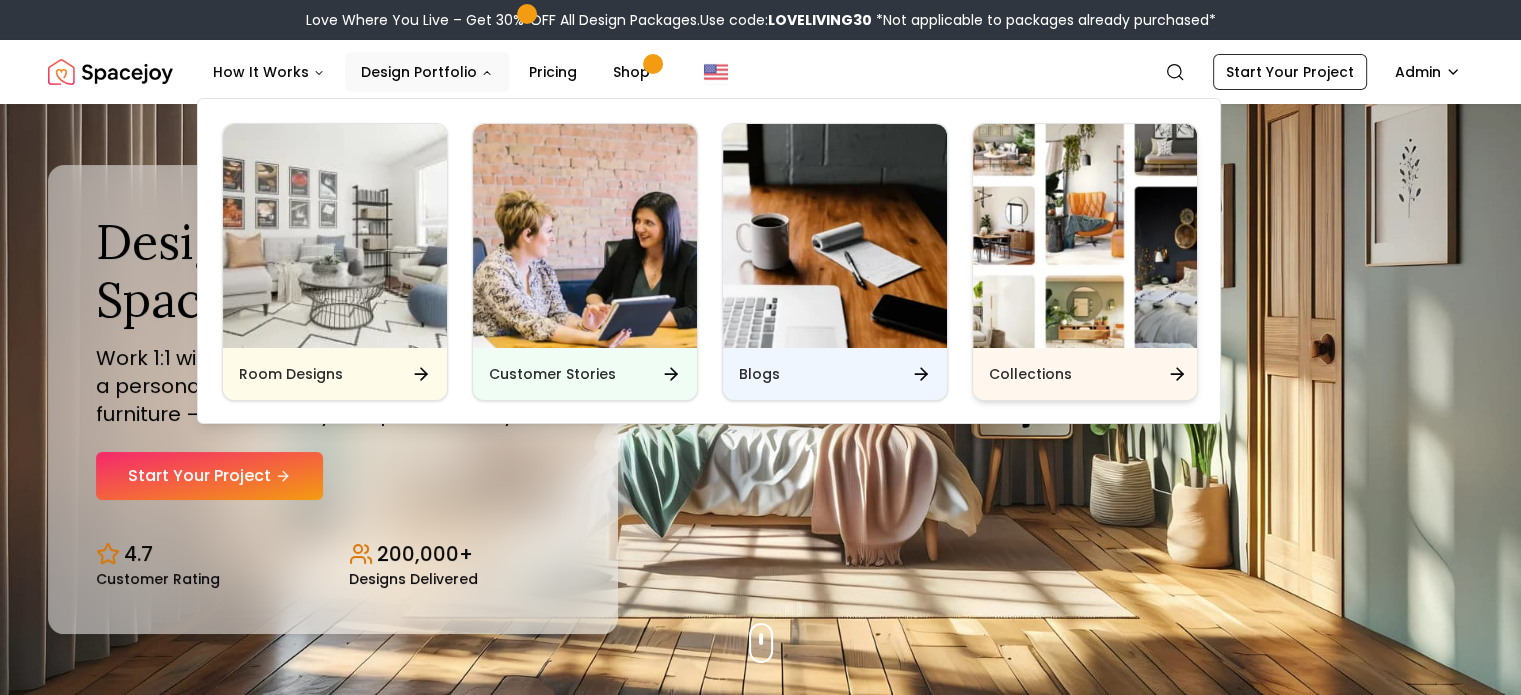 click at bounding box center [1085, 236] 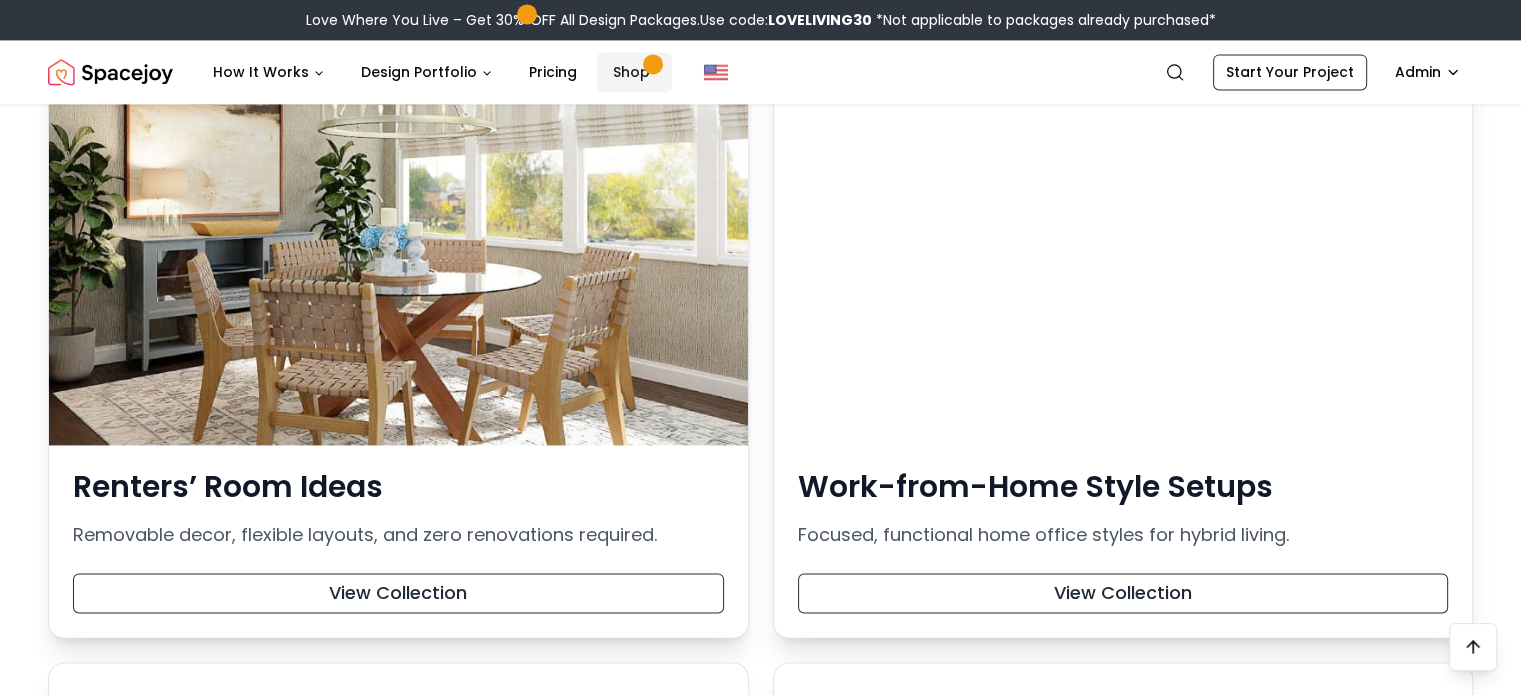 scroll, scrollTop: 3008, scrollLeft: 0, axis: vertical 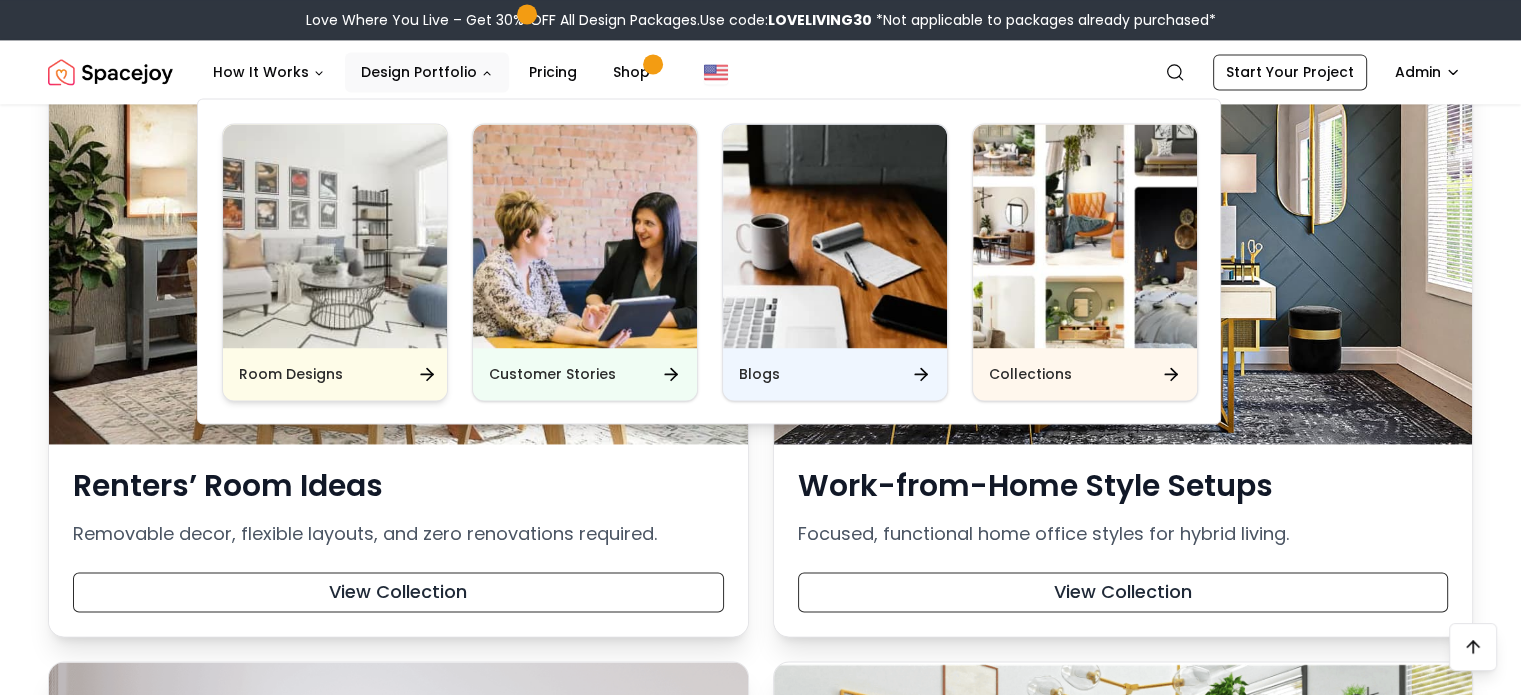 click at bounding box center (335, 236) 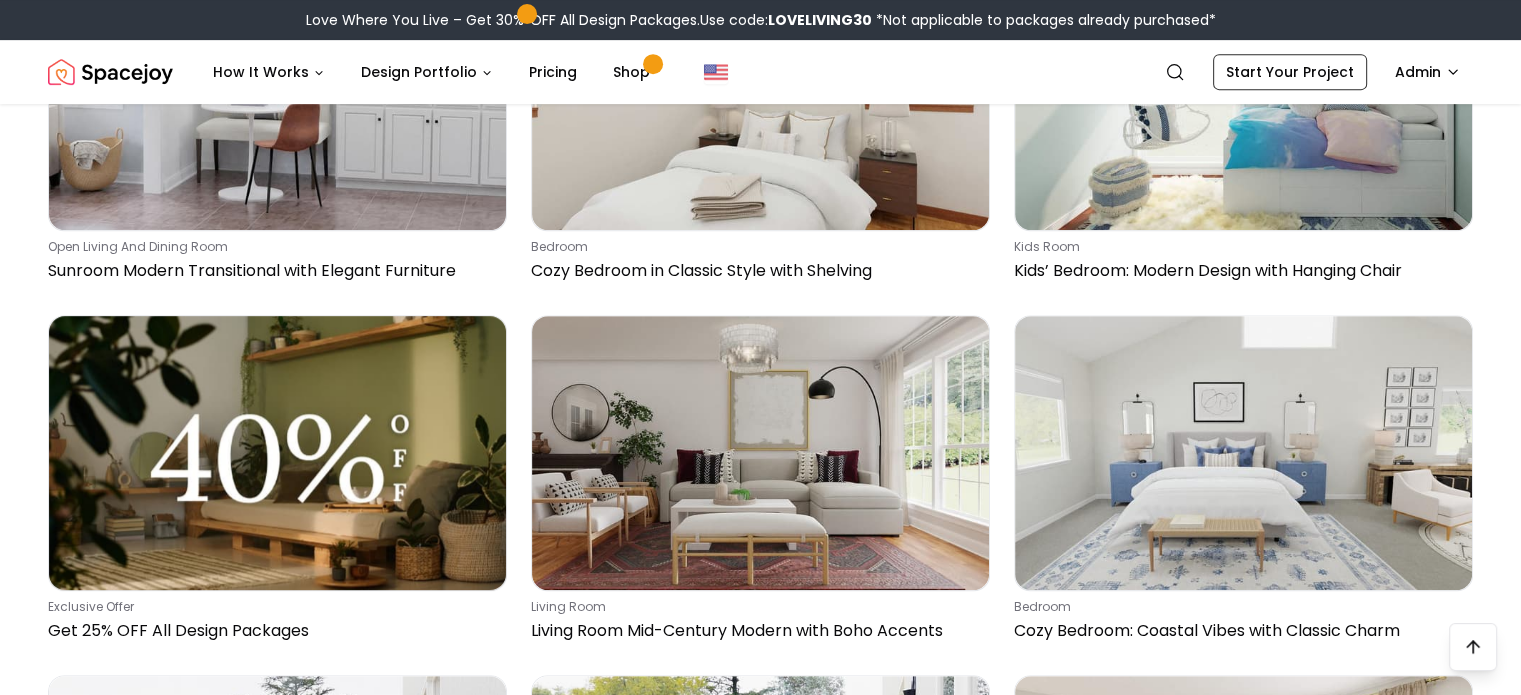 scroll, scrollTop: 904, scrollLeft: 0, axis: vertical 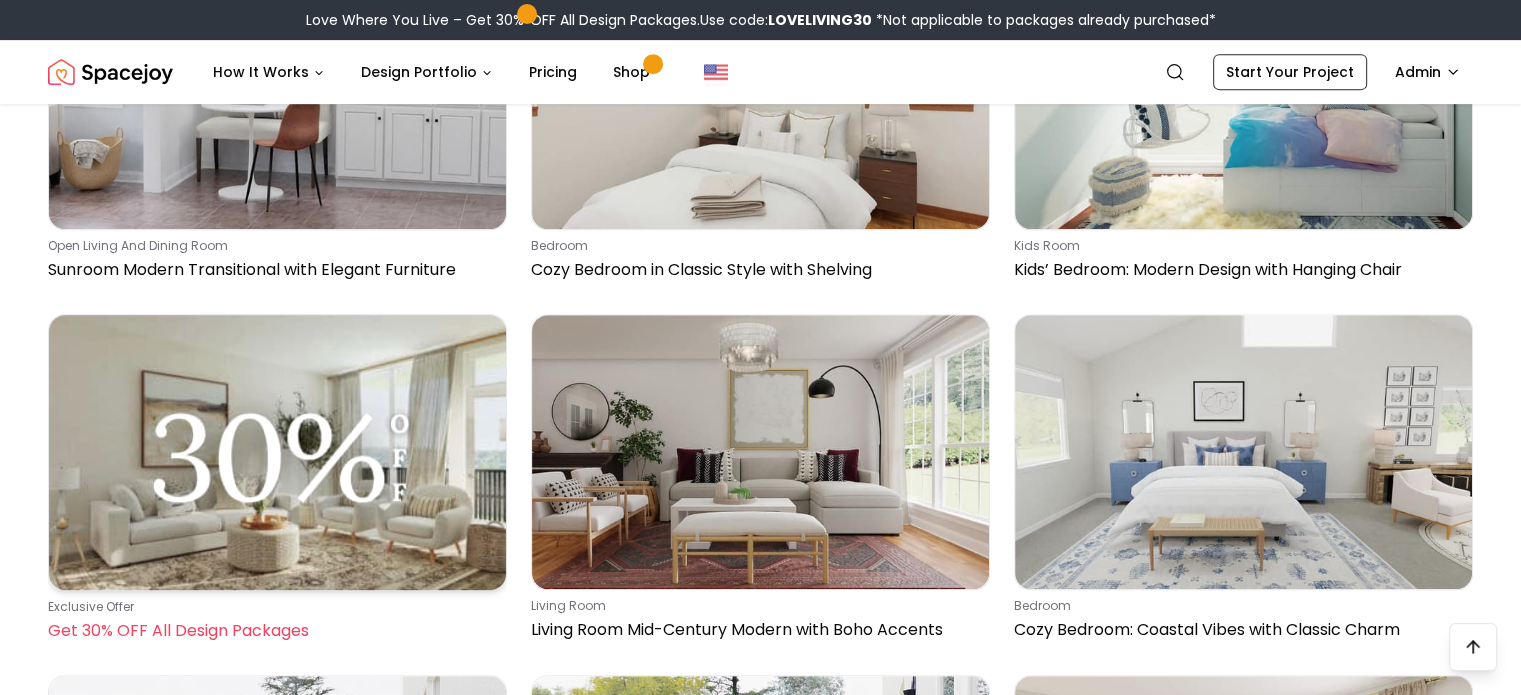 click at bounding box center (277, 452) 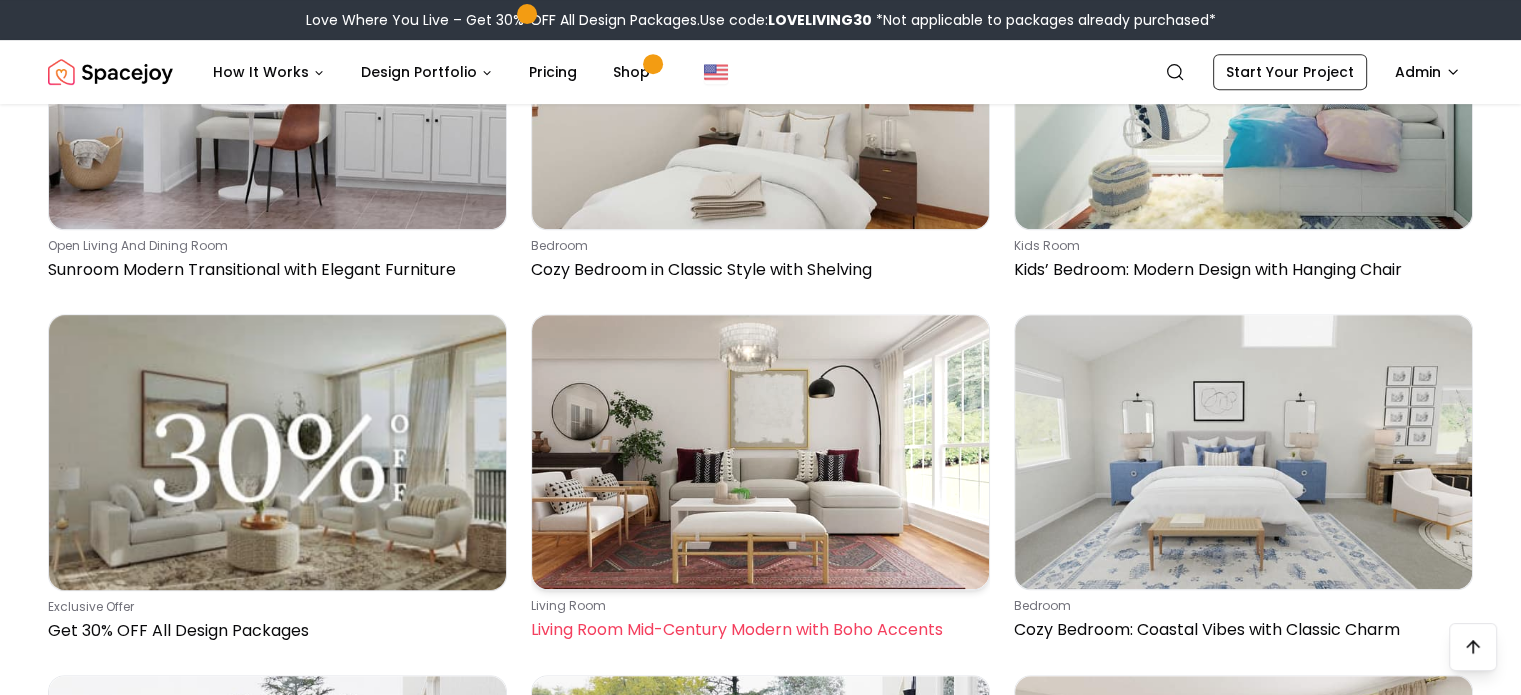 click at bounding box center (760, 452) 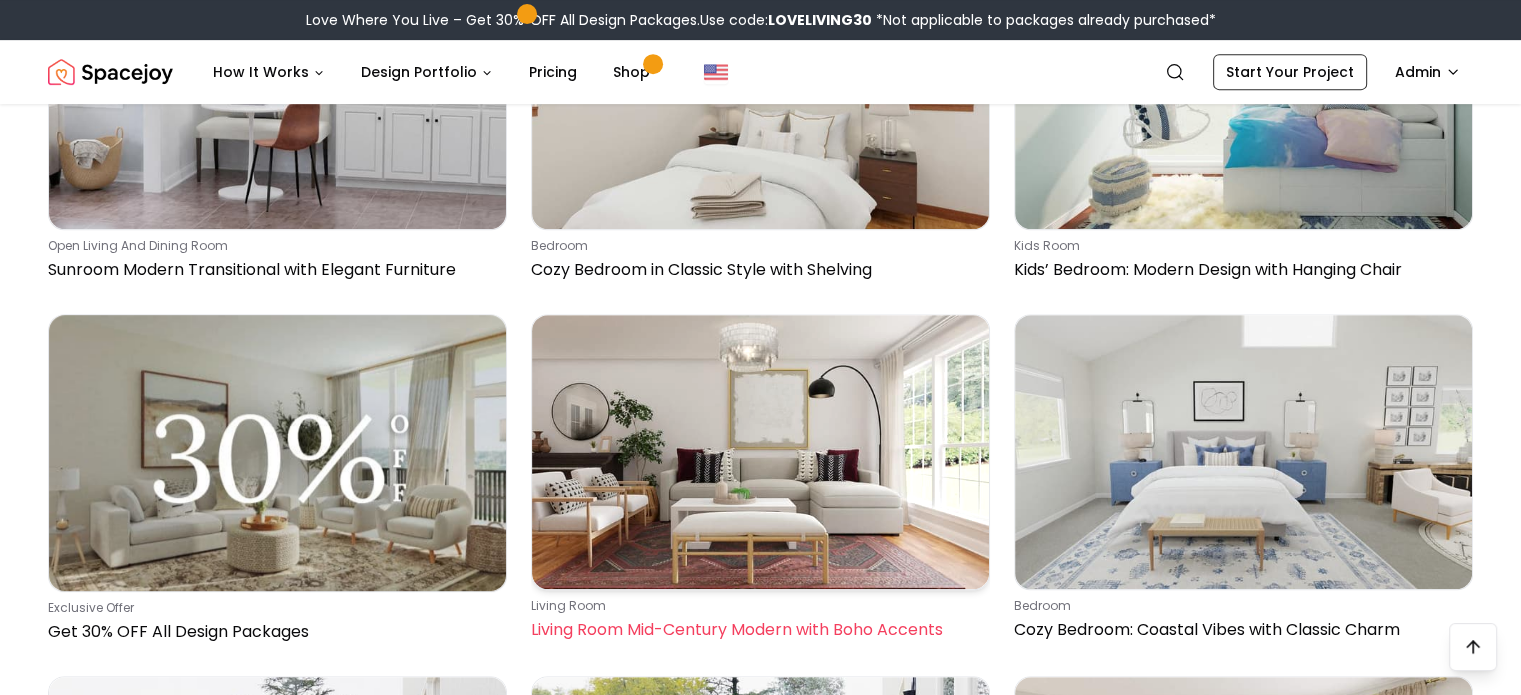 click at bounding box center [760, 452] 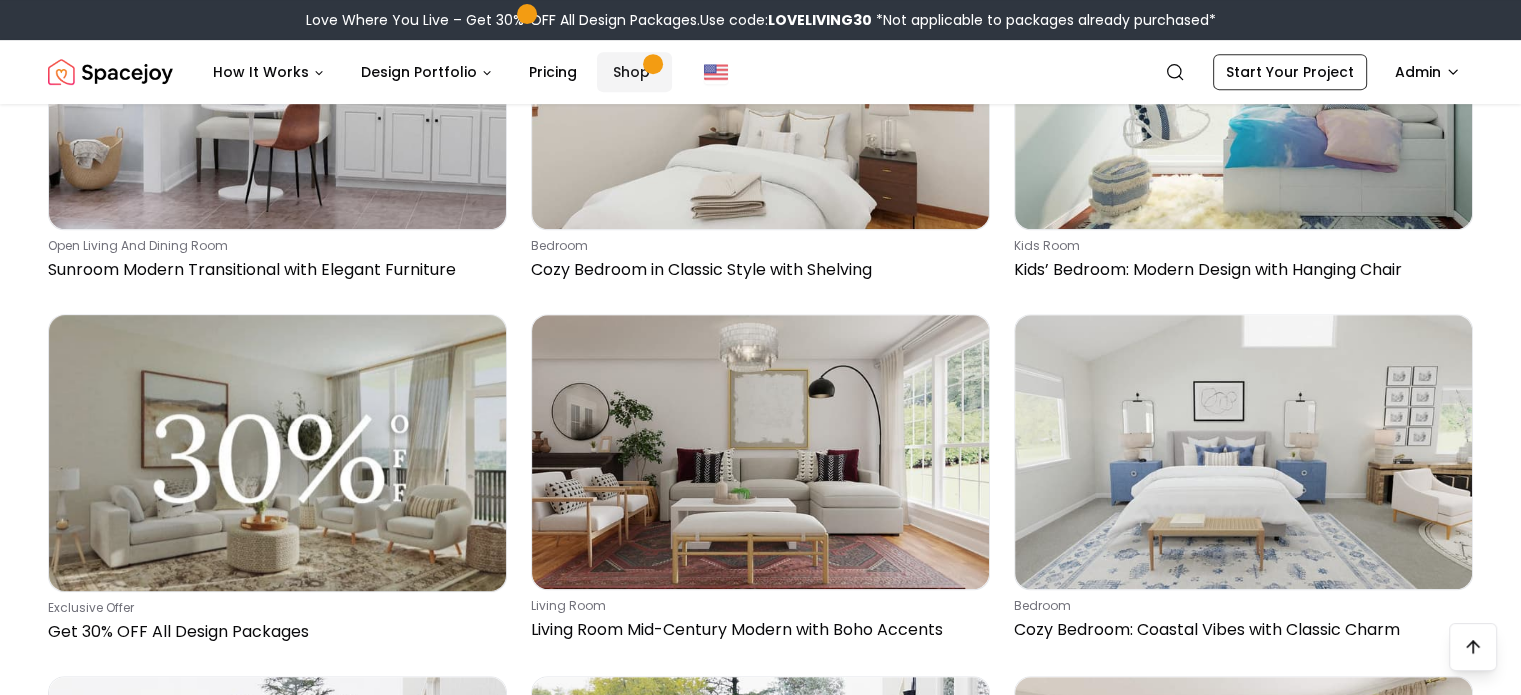 click on "Shop" at bounding box center [634, 72] 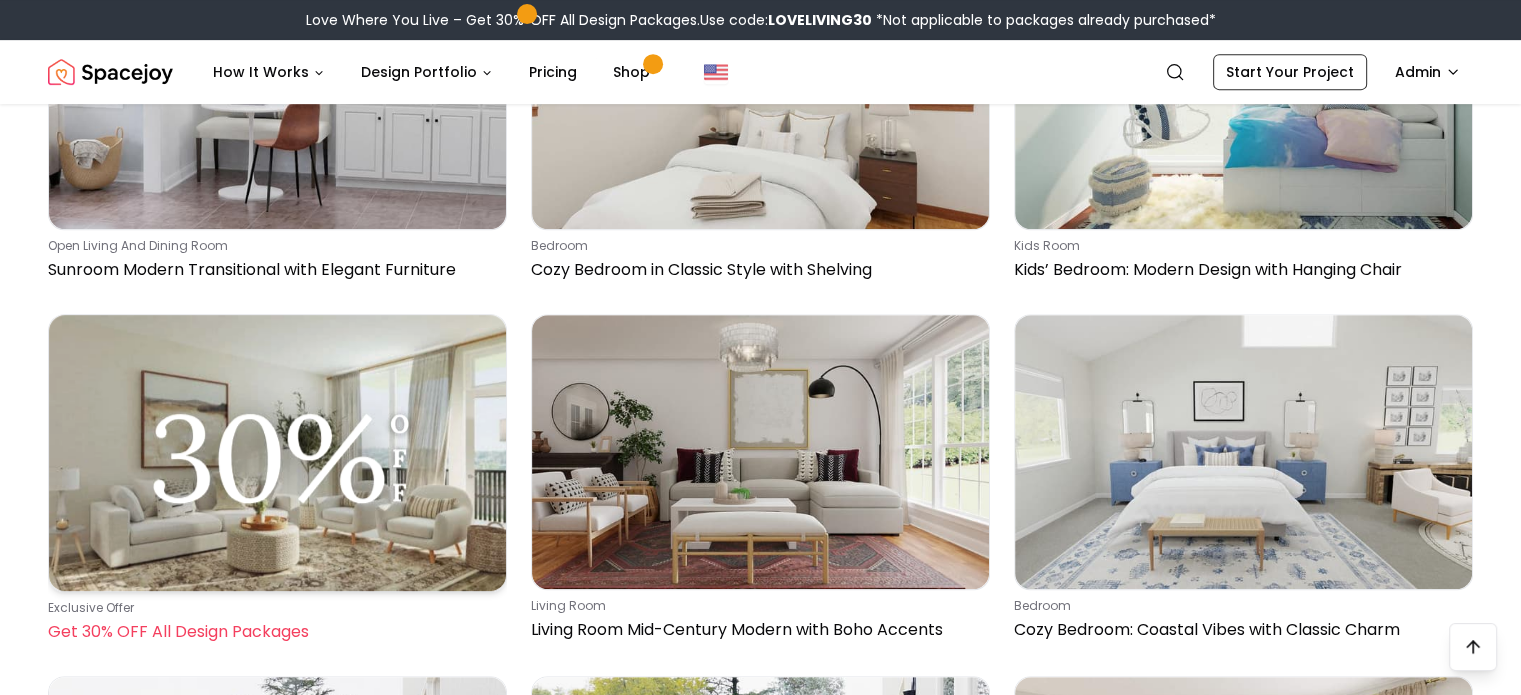 click at bounding box center (277, 452) 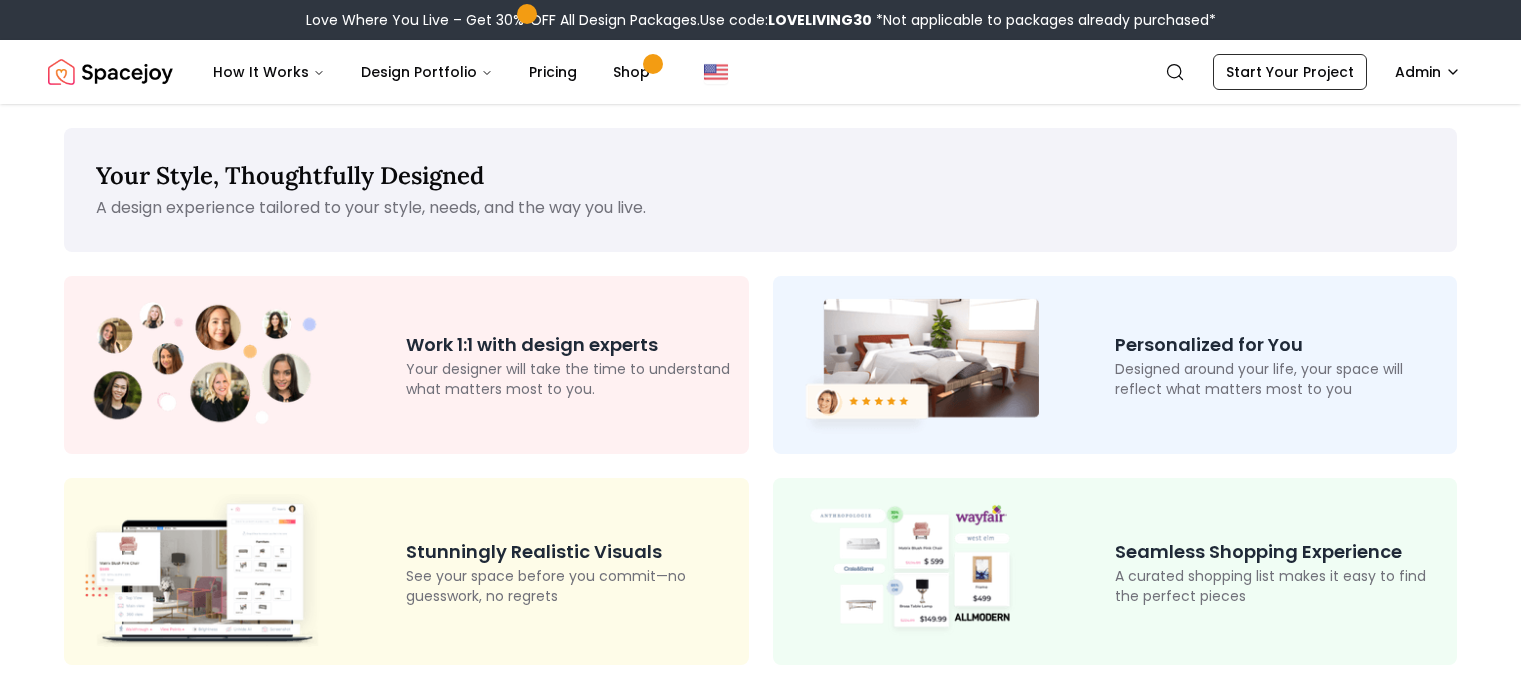 scroll, scrollTop: 0, scrollLeft: 0, axis: both 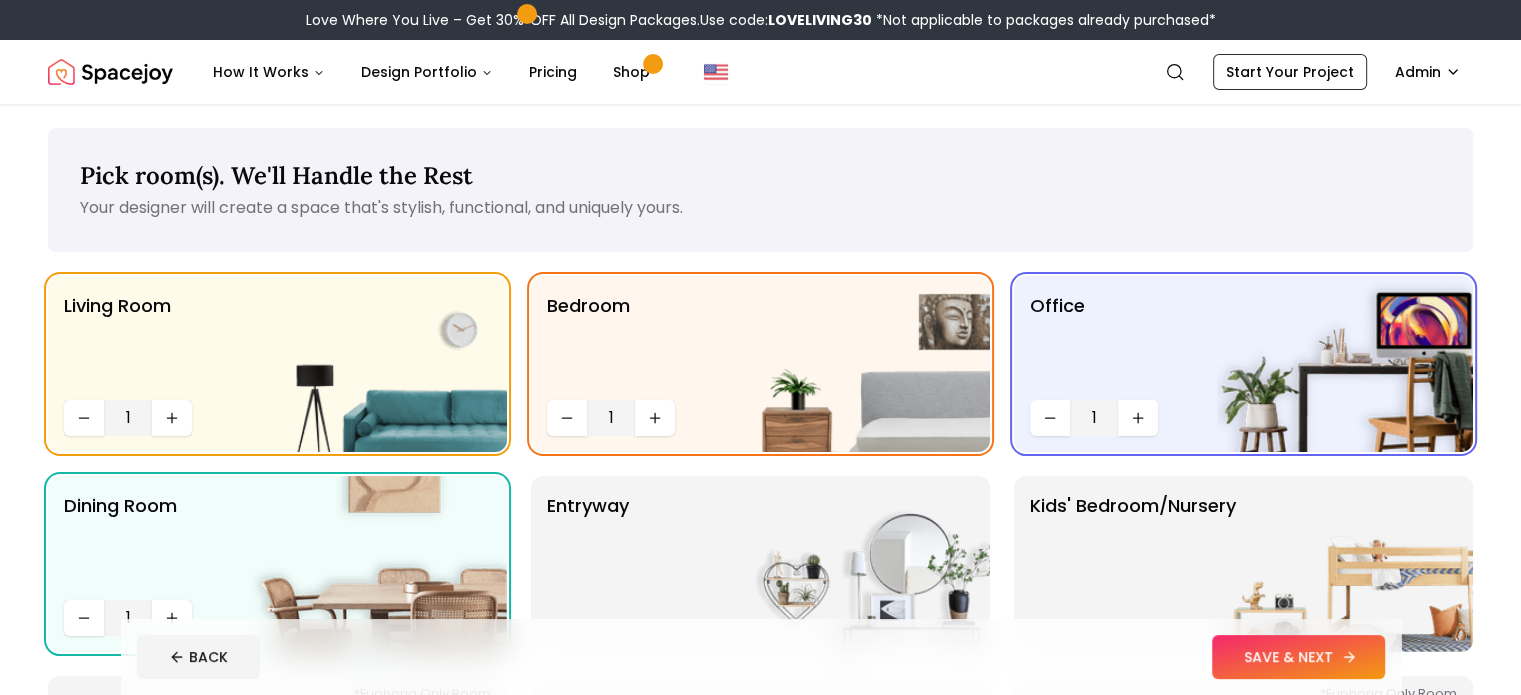 click on "SAVE & NEXT" at bounding box center (1298, 657) 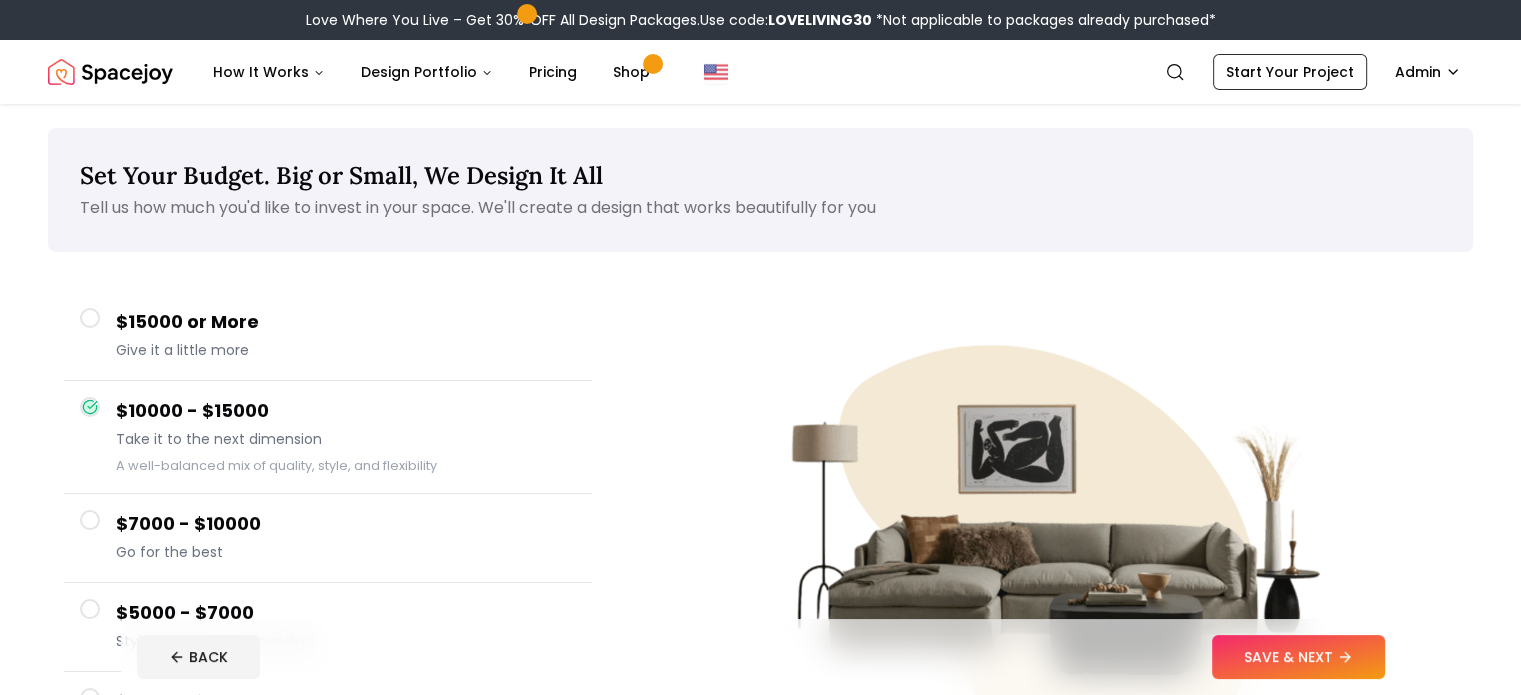 click on "SAVE & NEXT" at bounding box center [1298, 657] 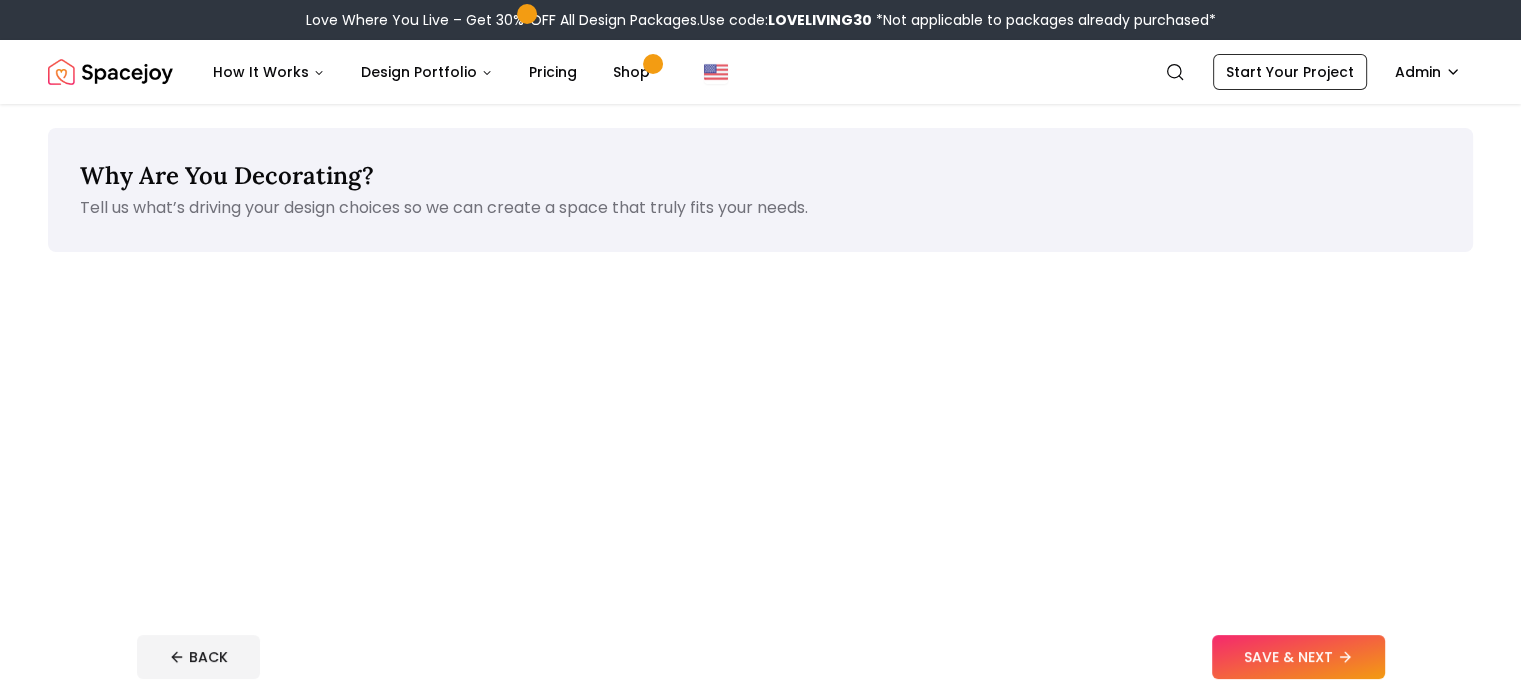 click on "SAVE & NEXT" at bounding box center (1298, 657) 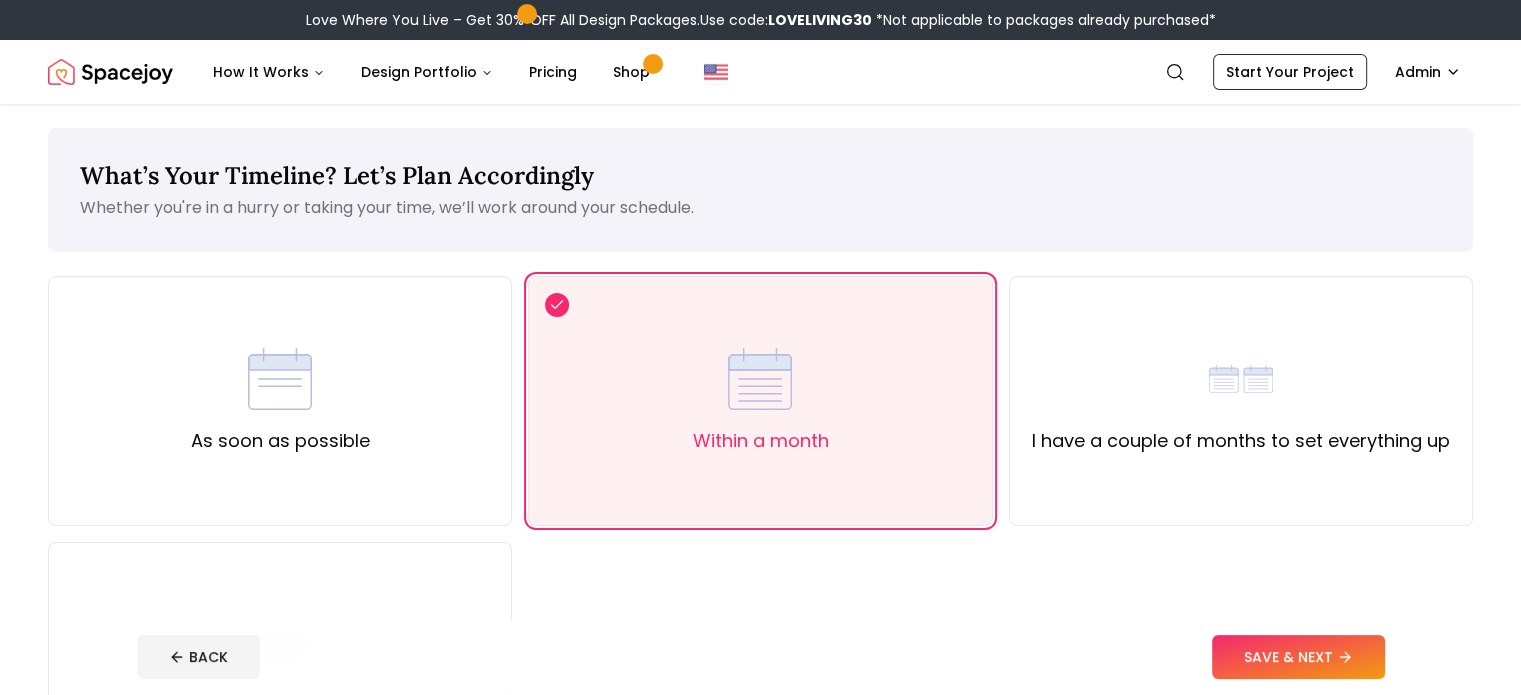click on "SAVE & NEXT" at bounding box center (1298, 657) 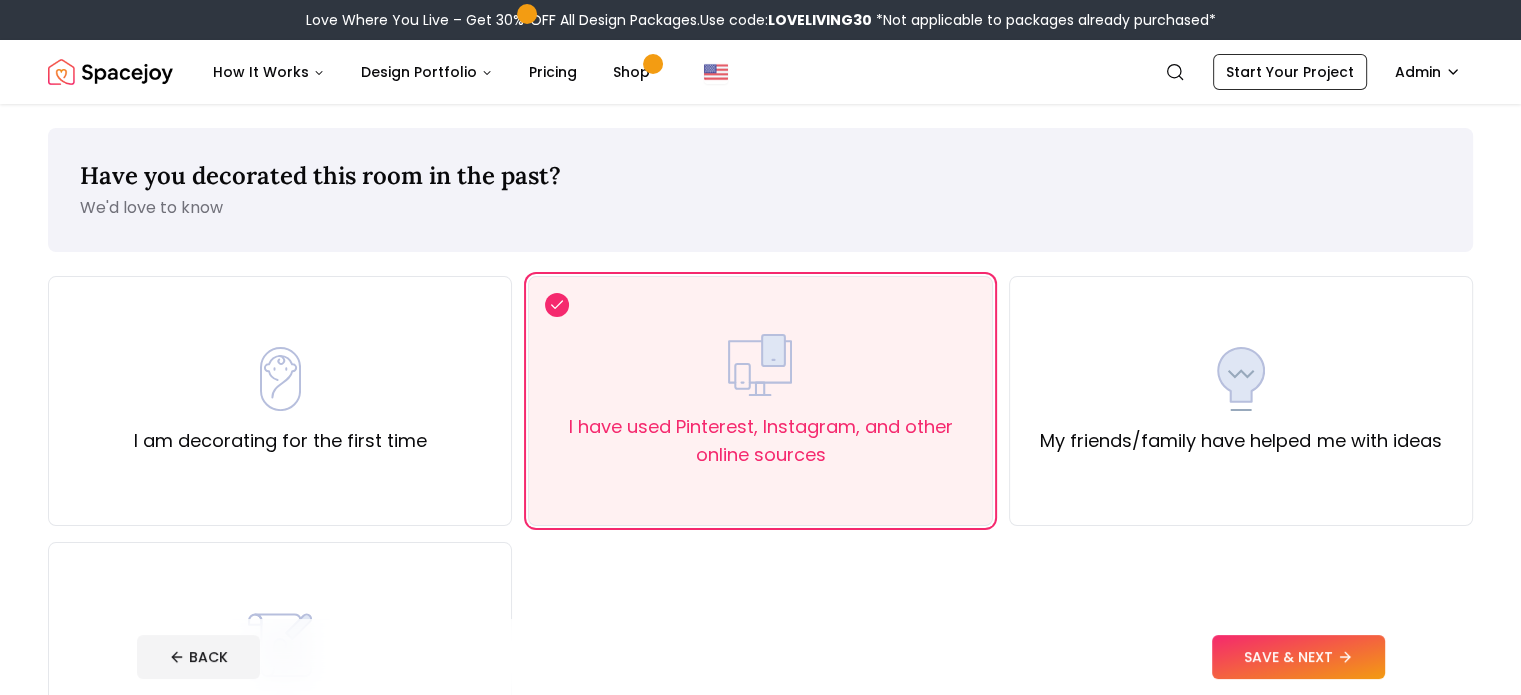 click on "SAVE & NEXT" at bounding box center (1298, 657) 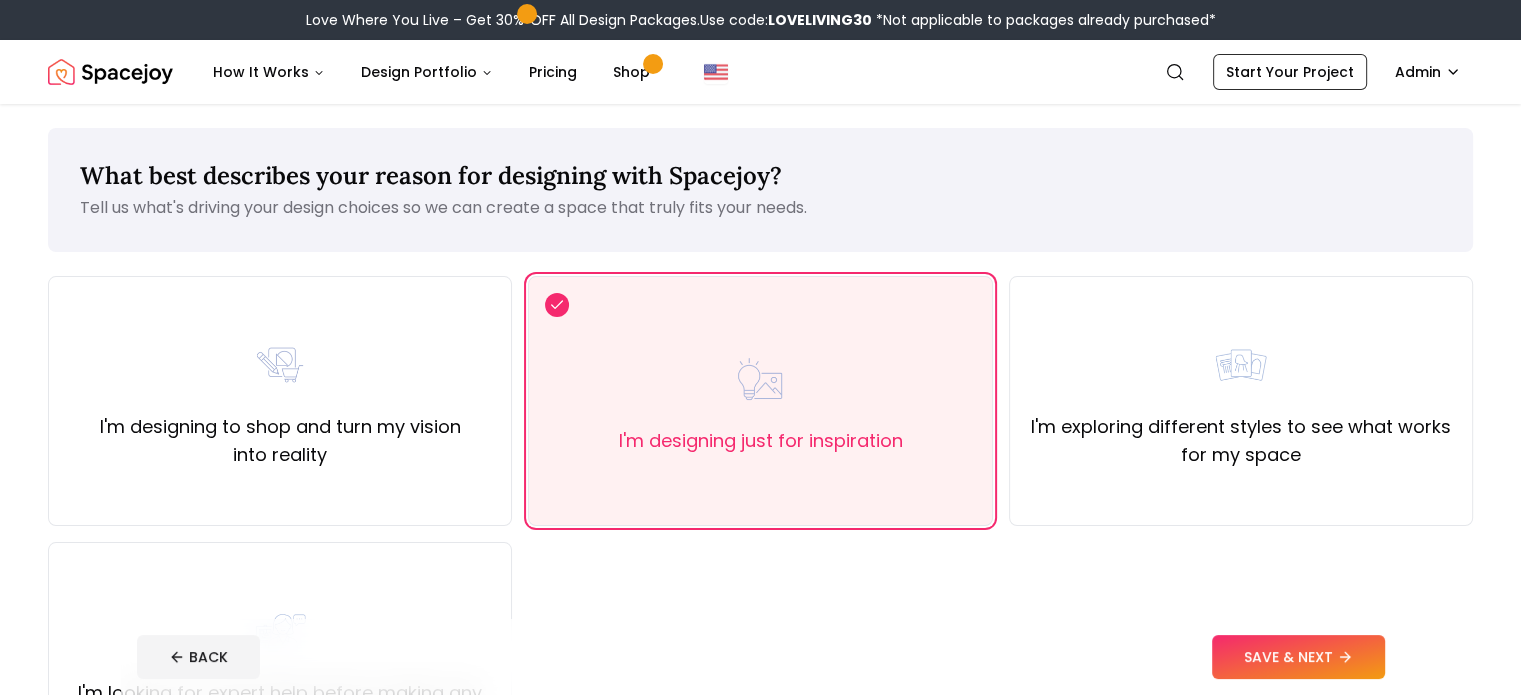 click on "SAVE & NEXT" at bounding box center [1298, 657] 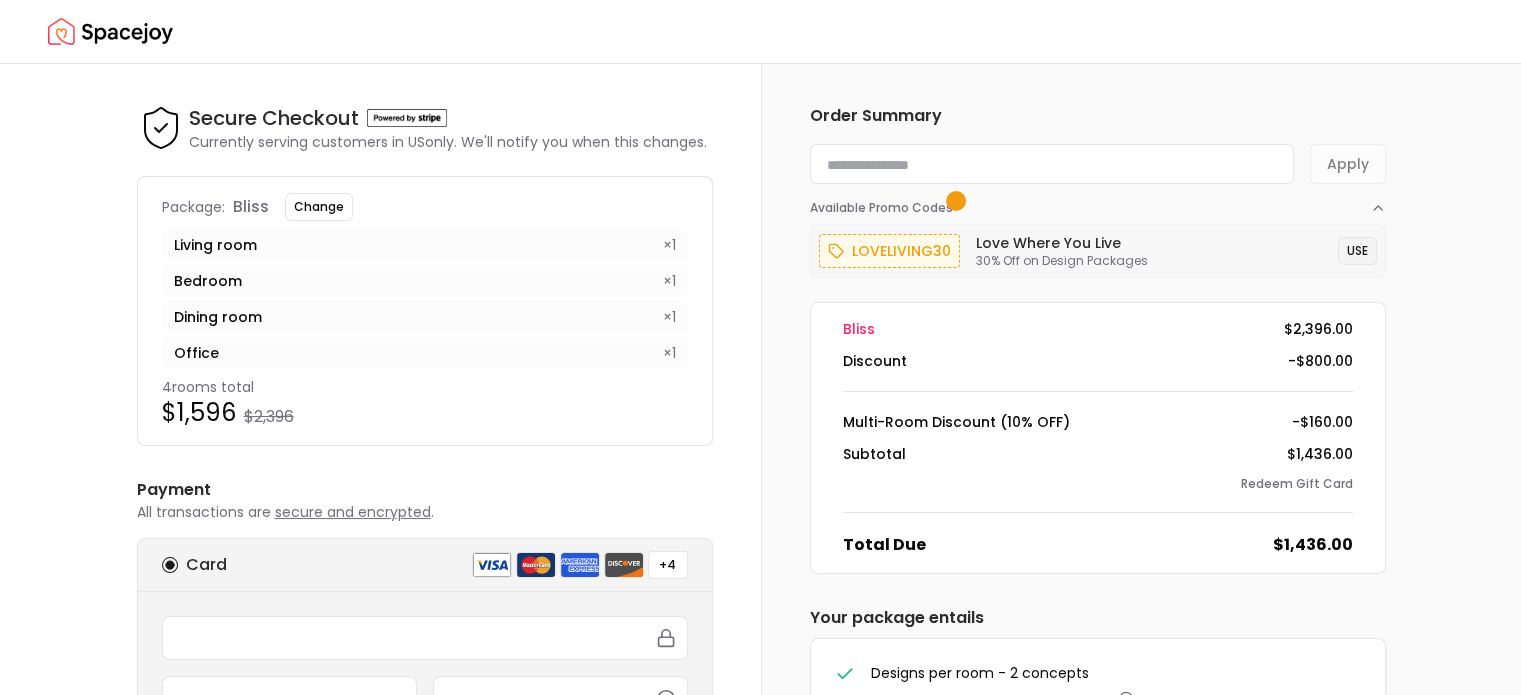 click on "USE" at bounding box center [1357, 251] 